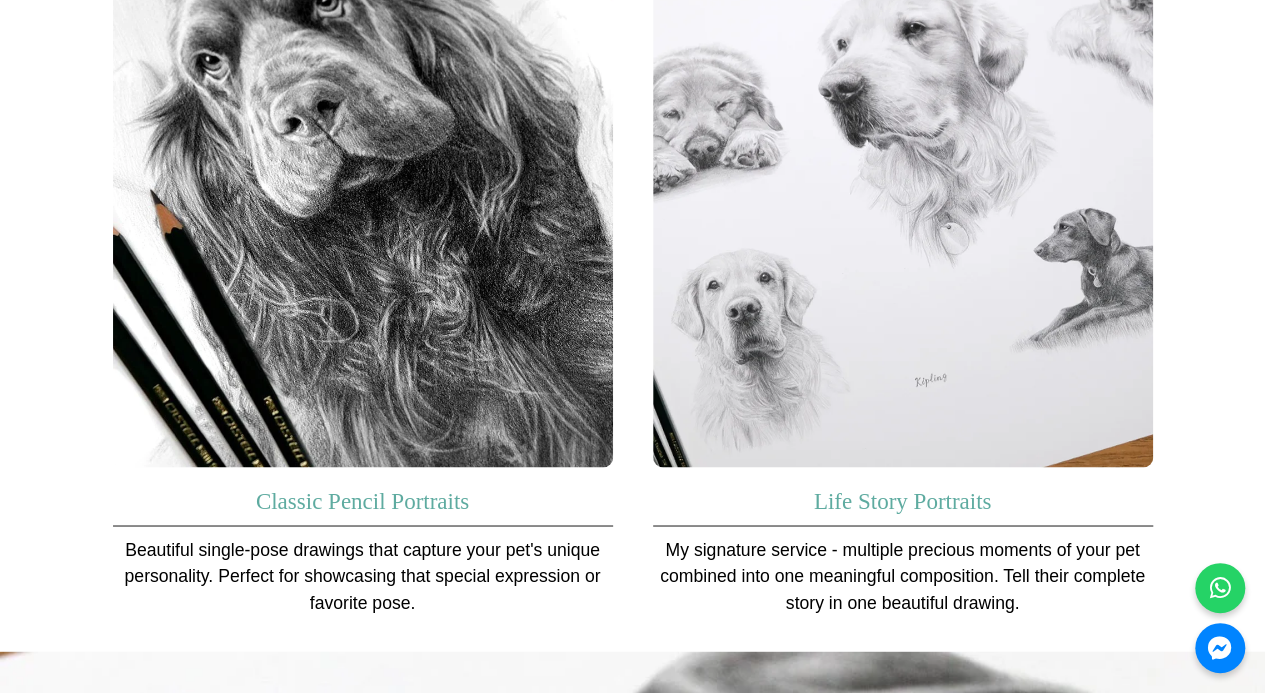 scroll, scrollTop: 1427, scrollLeft: 0, axis: vertical 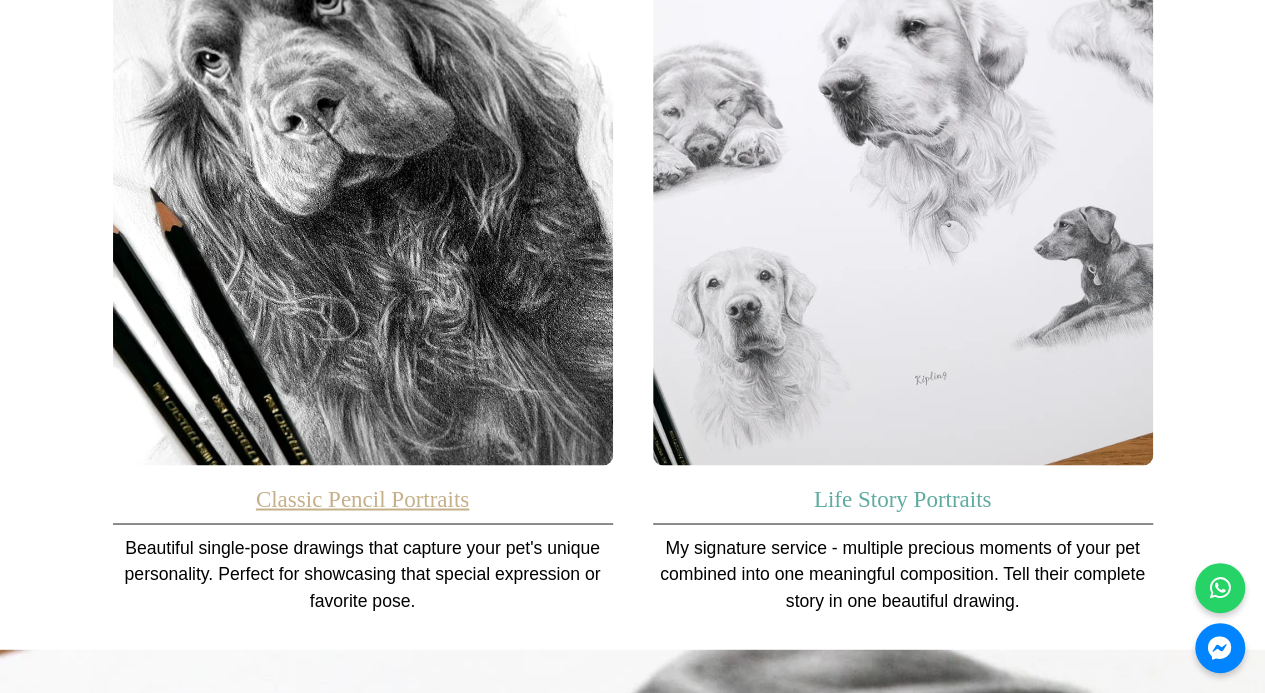 click on "Classic Pencil Portraits" at bounding box center [362, 498] 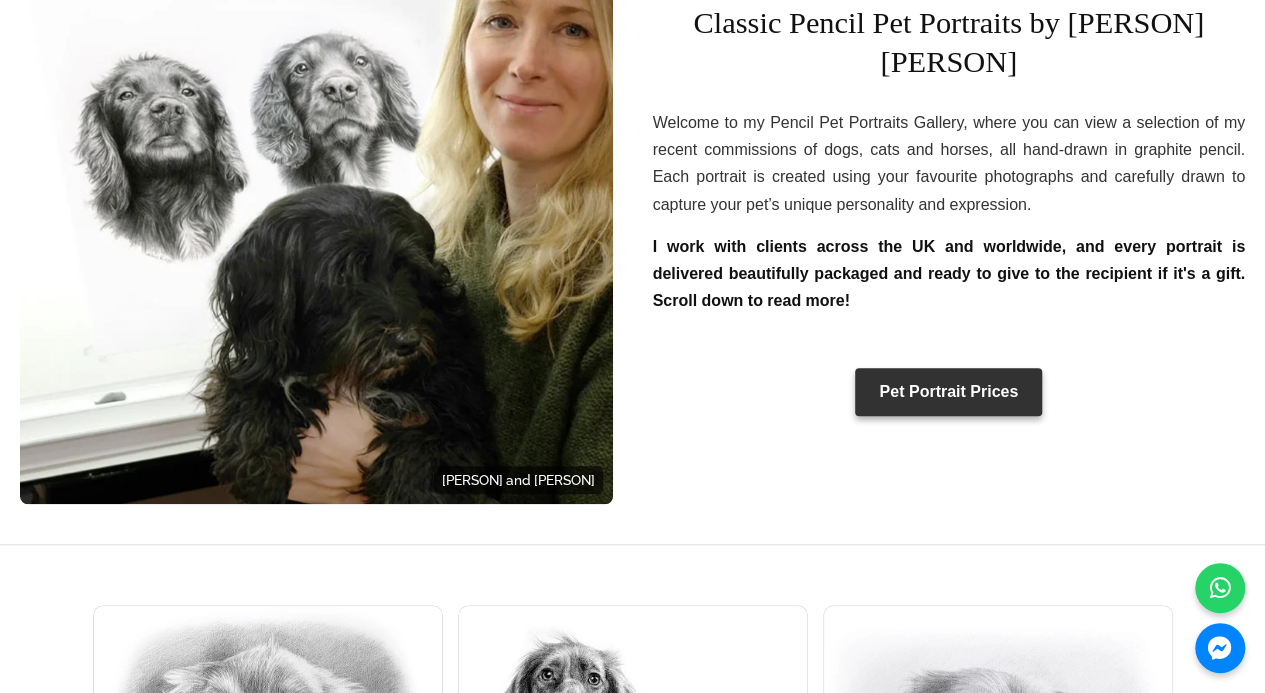 scroll, scrollTop: 727, scrollLeft: 0, axis: vertical 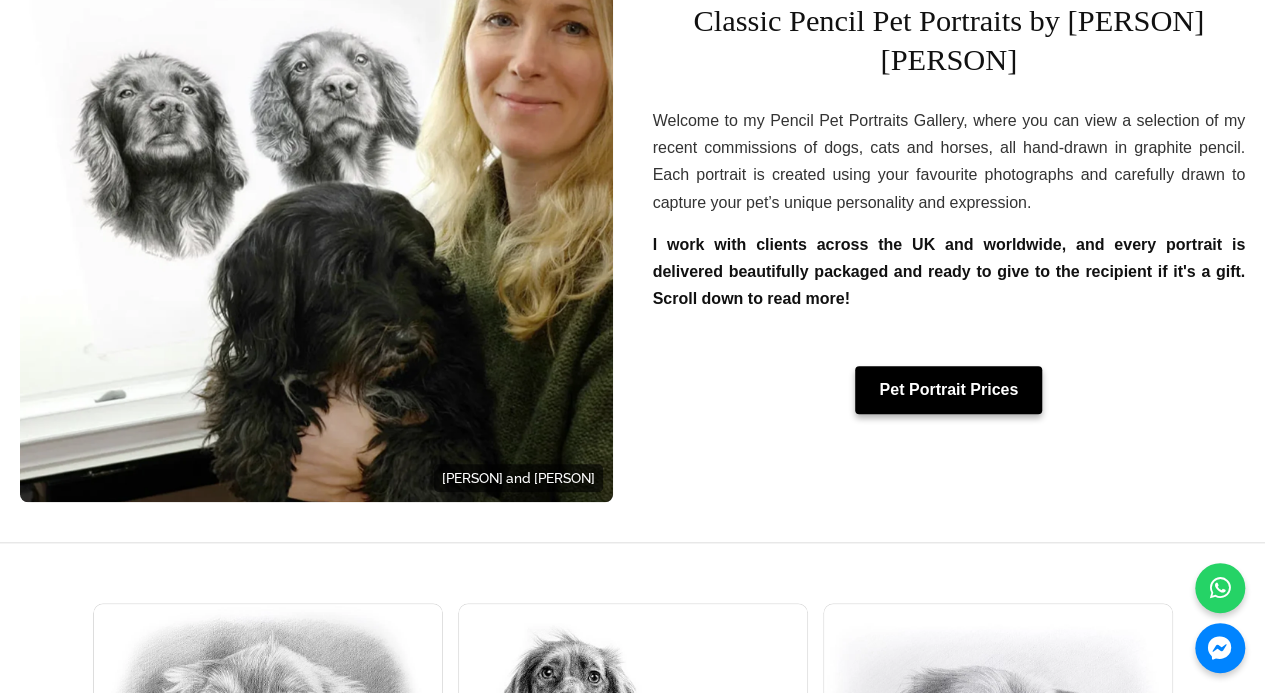 click on "Pet Portrait Prices" at bounding box center (948, 390) 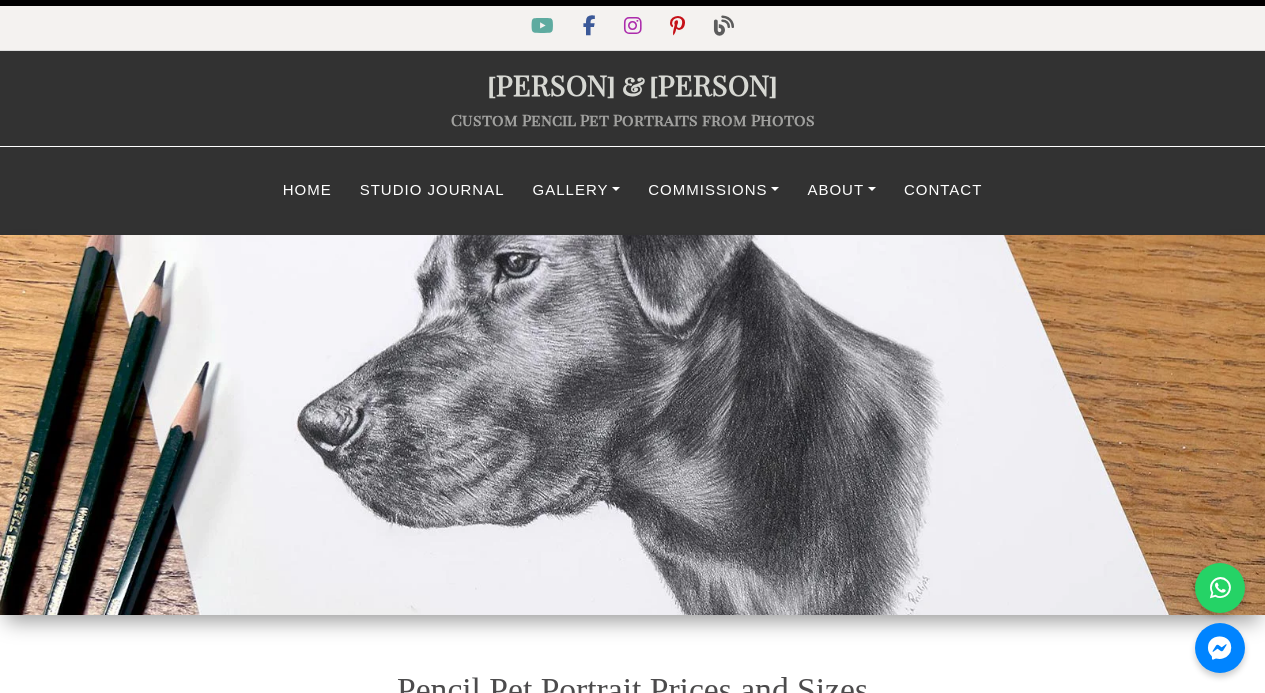 scroll, scrollTop: 0, scrollLeft: 0, axis: both 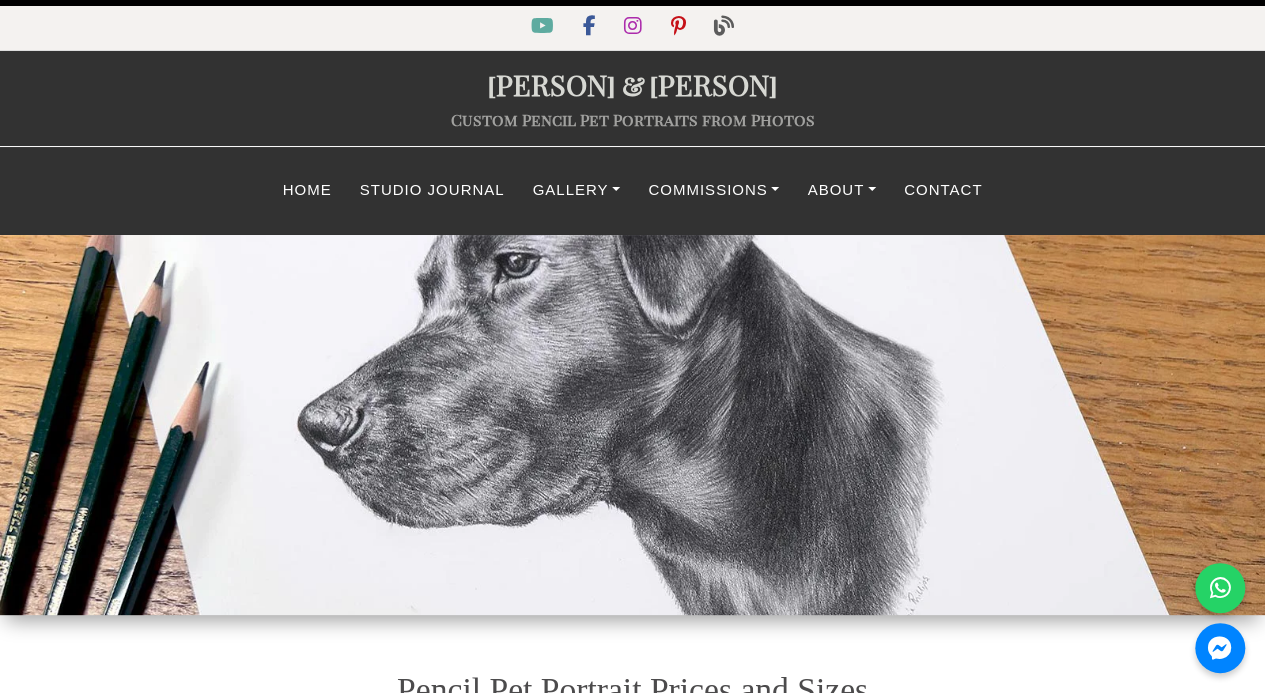 select on "GBP" 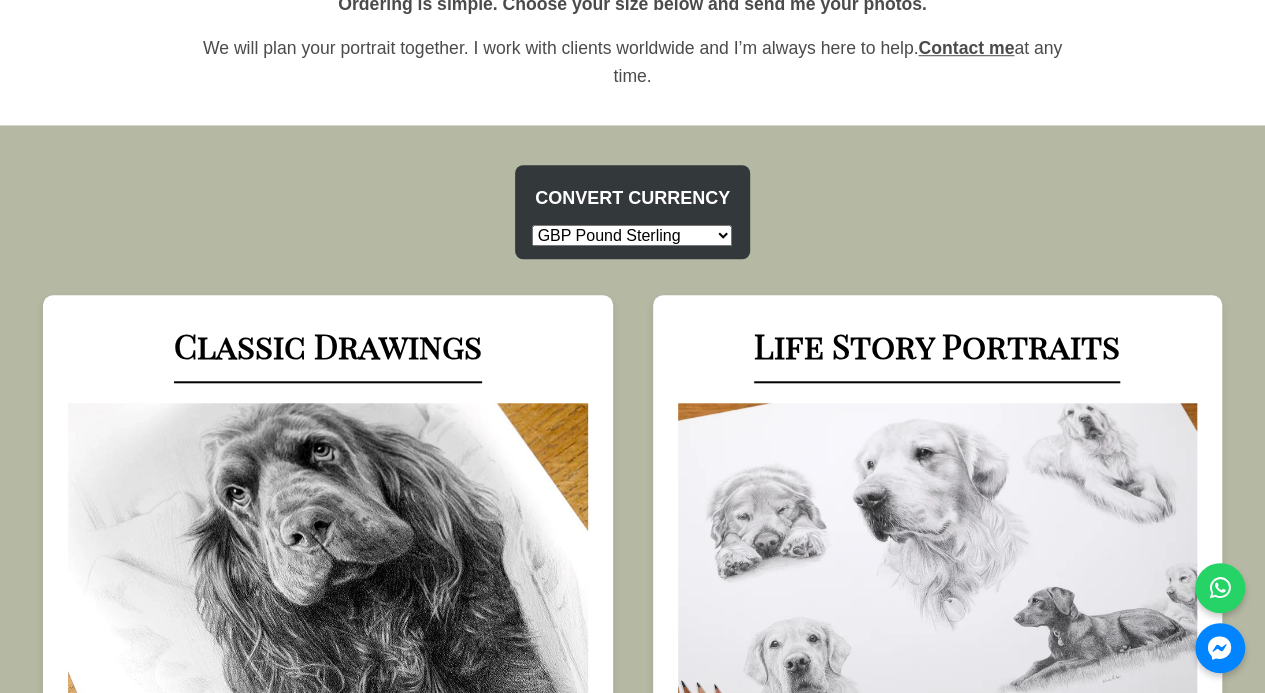 scroll, scrollTop: 767, scrollLeft: 0, axis: vertical 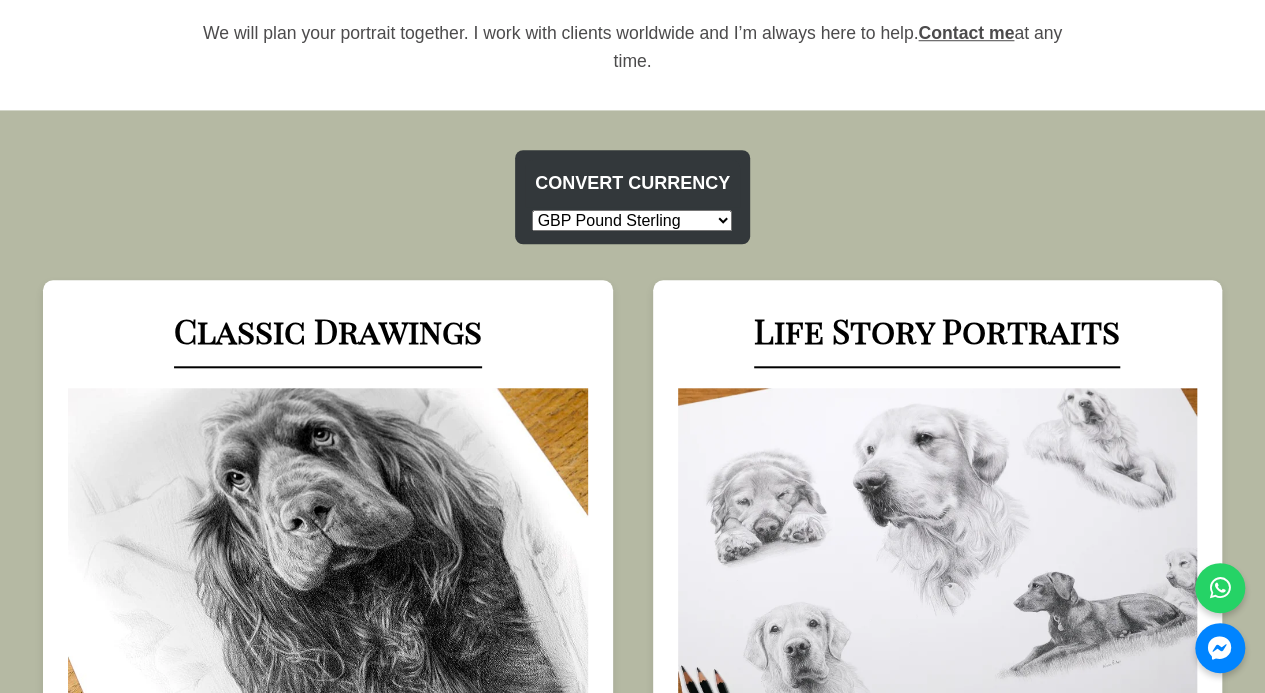 click on "USD US Dollar EUR Euro GBP Pound Sterling AUD Australian Dollar CAD Canadian Dollar CHF Swiss Franc HKD Hong Kong Dollar NZD New Zealand Dollar NOK Norwegian Krone SEK Swedish Krona" at bounding box center [632, 220] 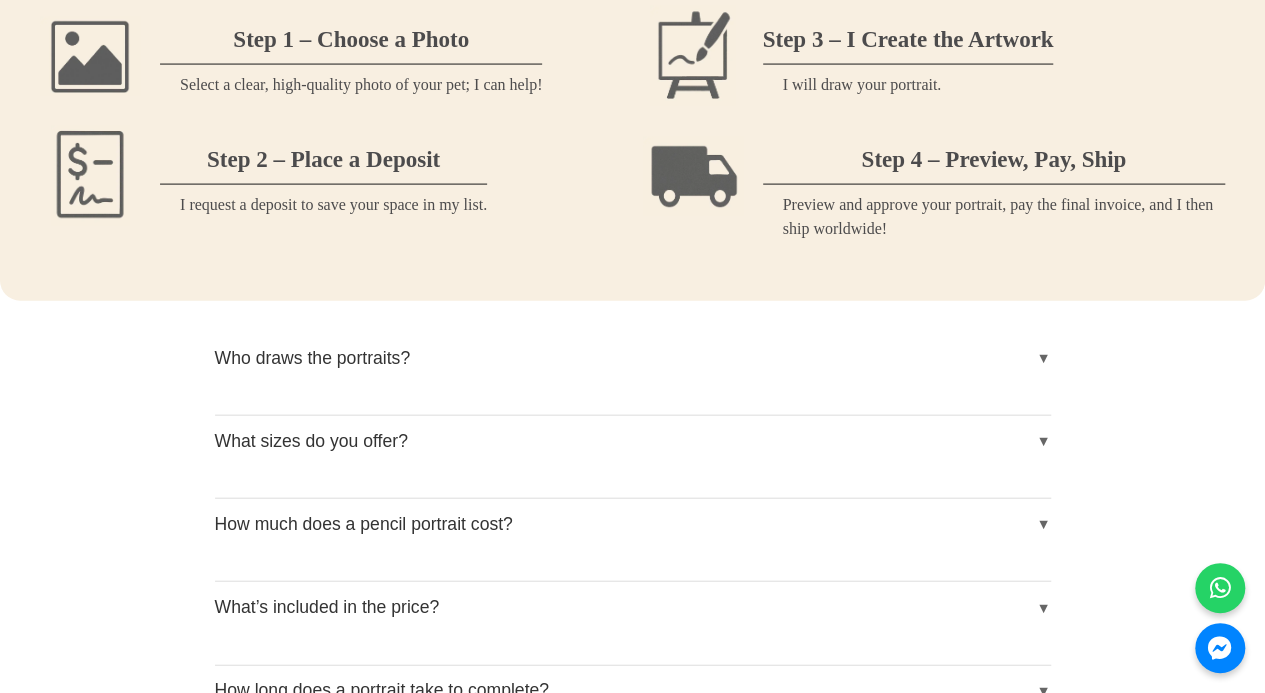 scroll, scrollTop: 2106, scrollLeft: 0, axis: vertical 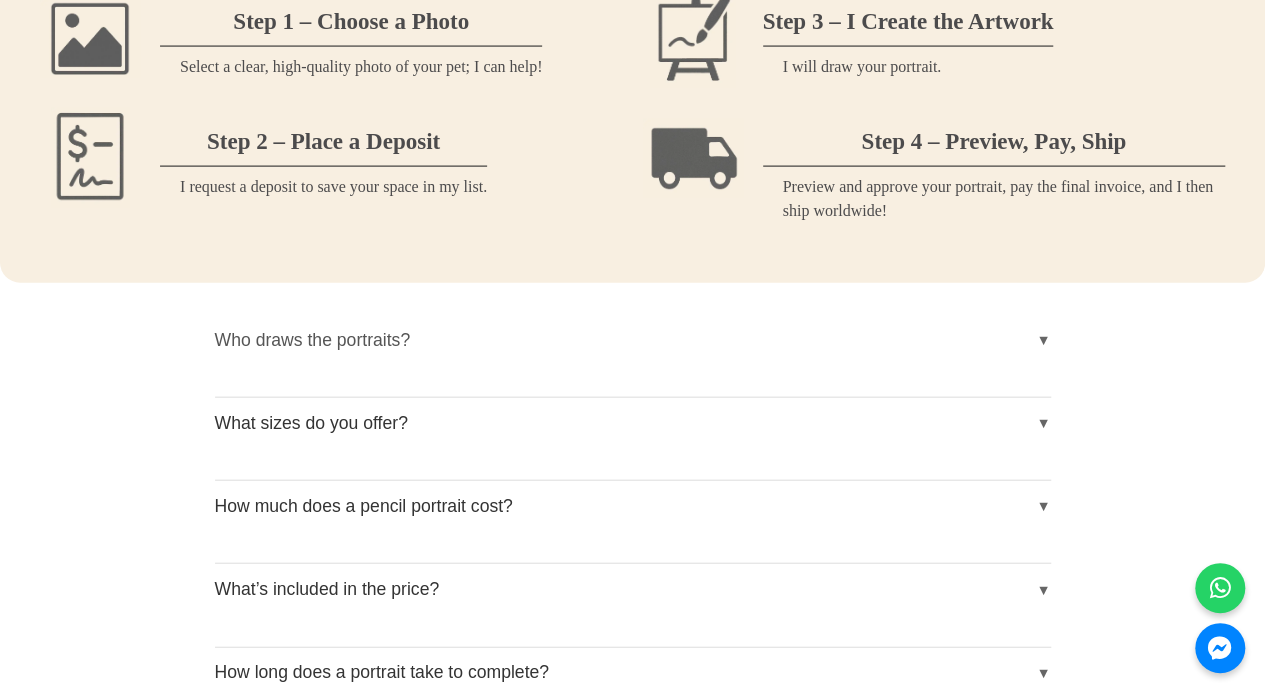 click on "Who draws the portraits?" at bounding box center (633, 340) 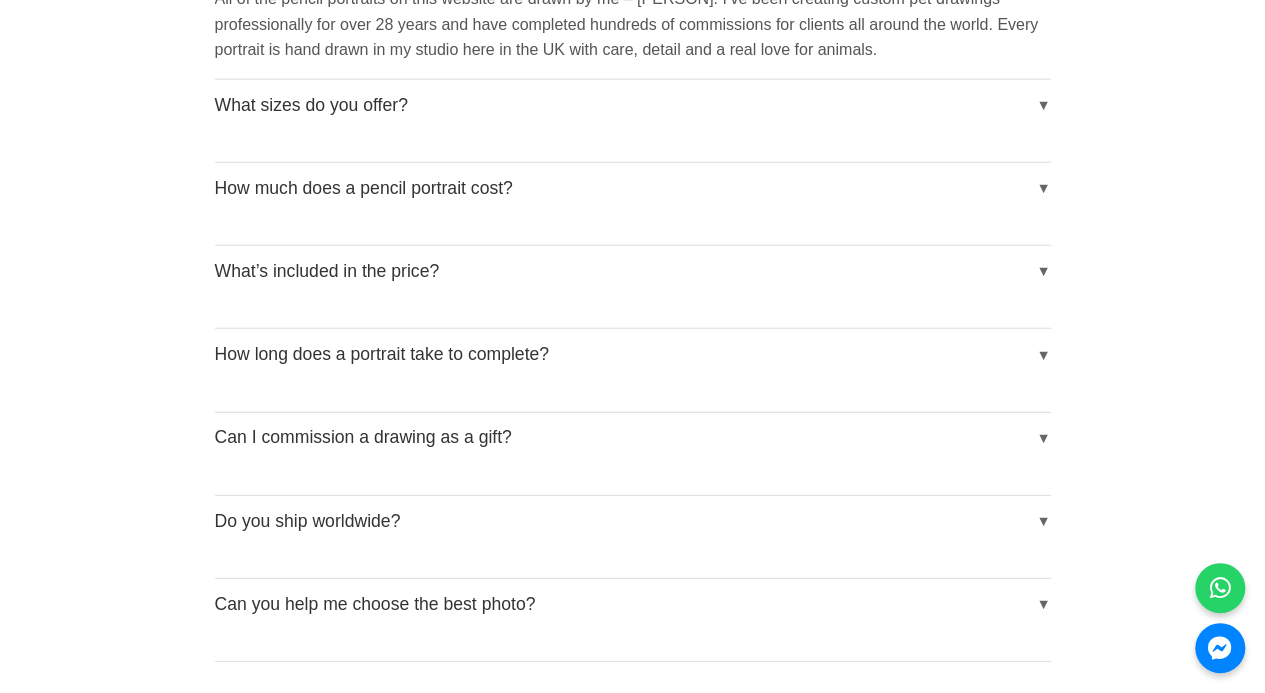 scroll, scrollTop: 2502, scrollLeft: 0, axis: vertical 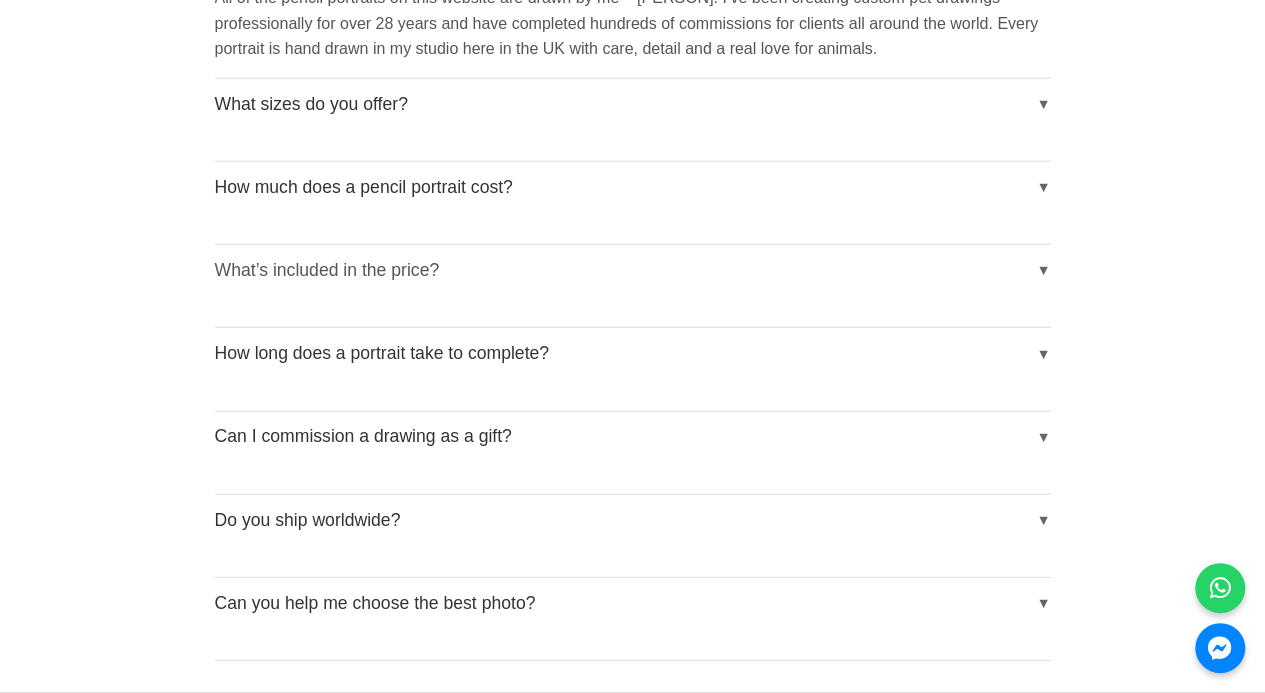 click on "What’s included in the price?" at bounding box center [633, 270] 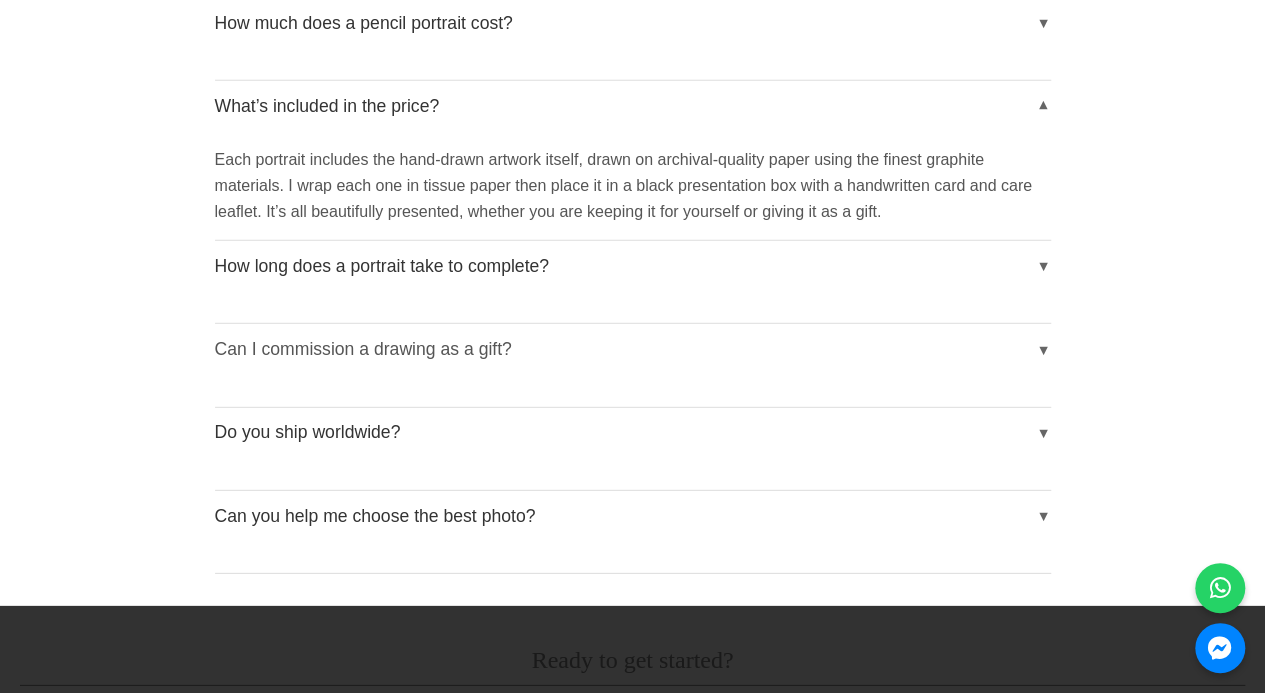 scroll, scrollTop: 2672, scrollLeft: 0, axis: vertical 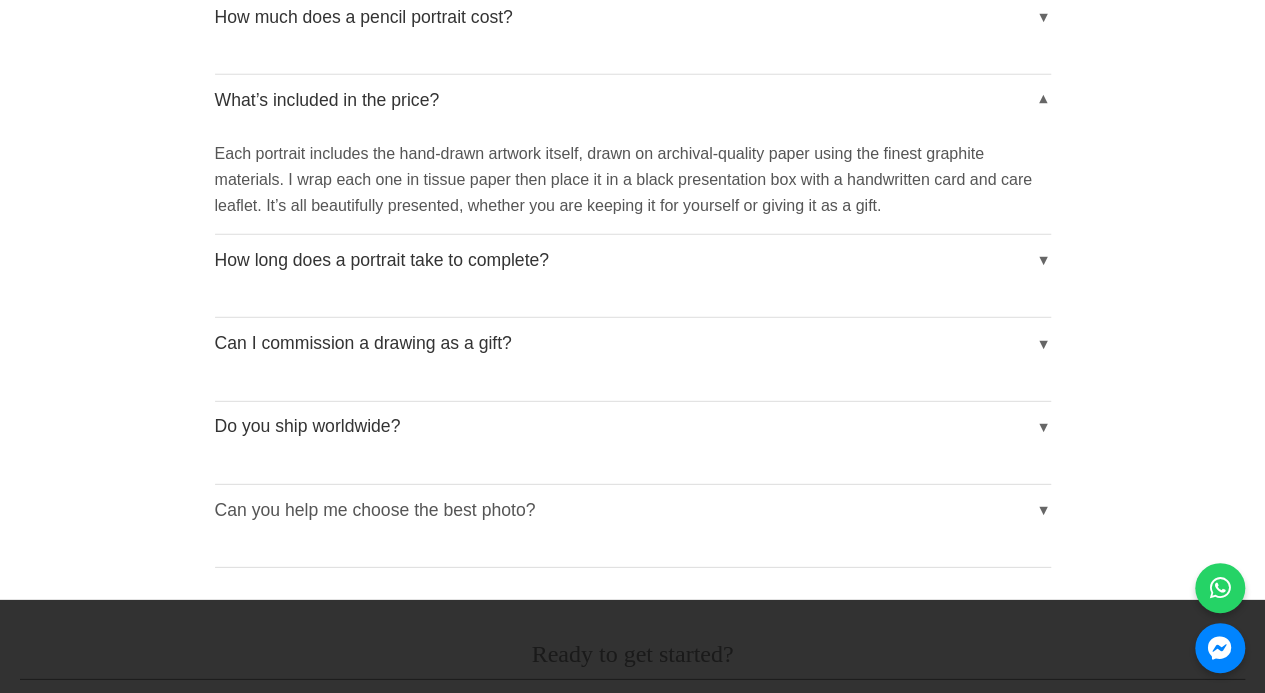 click on "Can you help me choose the best photo?" at bounding box center [633, 510] 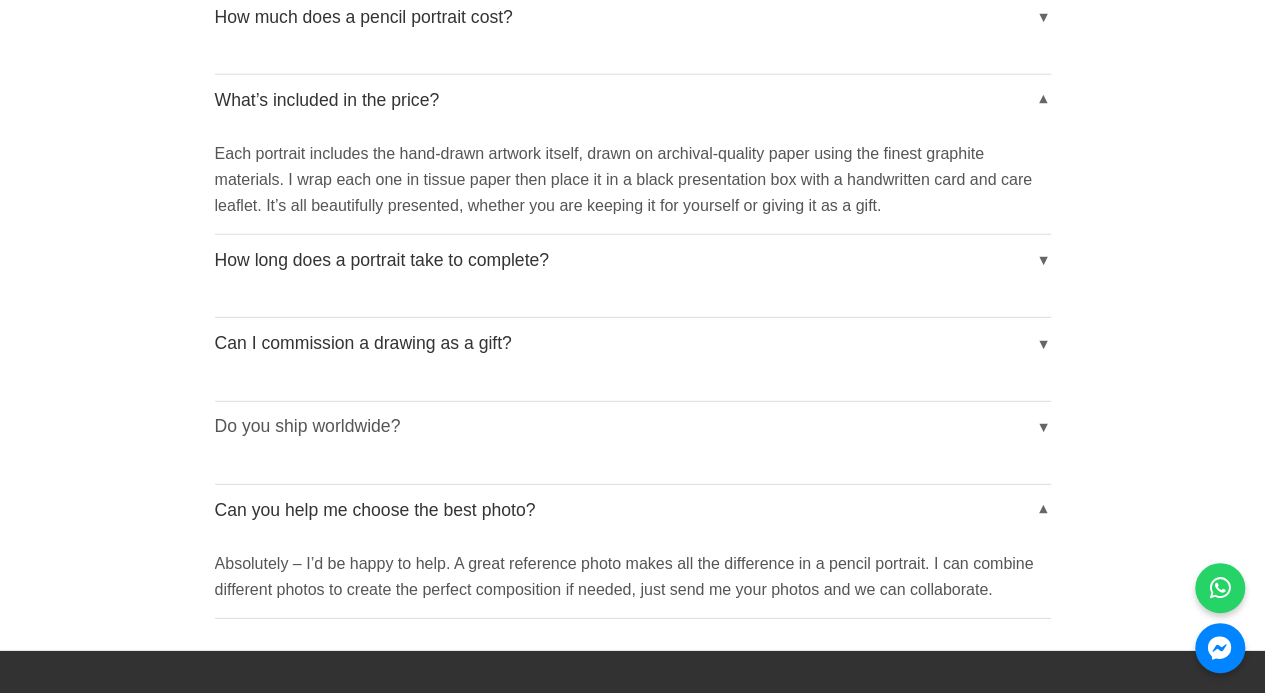 click on "Do you ship worldwide?" at bounding box center [633, 427] 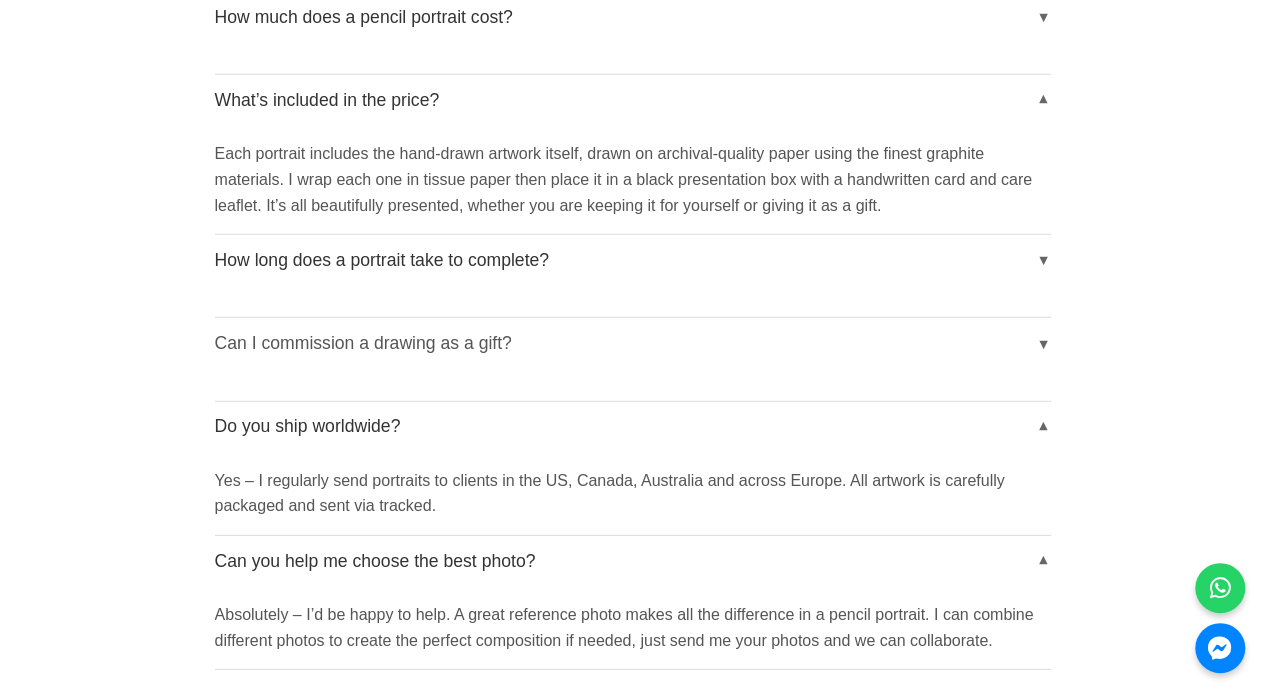 click on "Can I commission a drawing as a gift?" at bounding box center (633, 343) 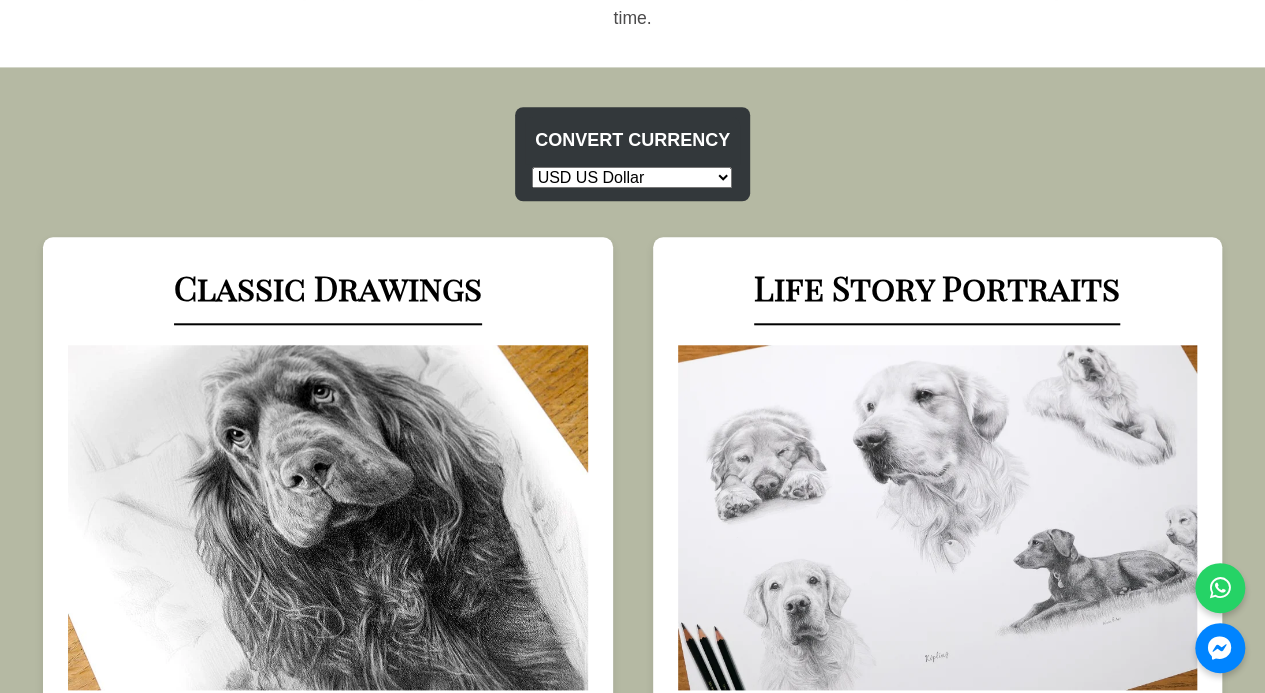 scroll, scrollTop: 848, scrollLeft: 0, axis: vertical 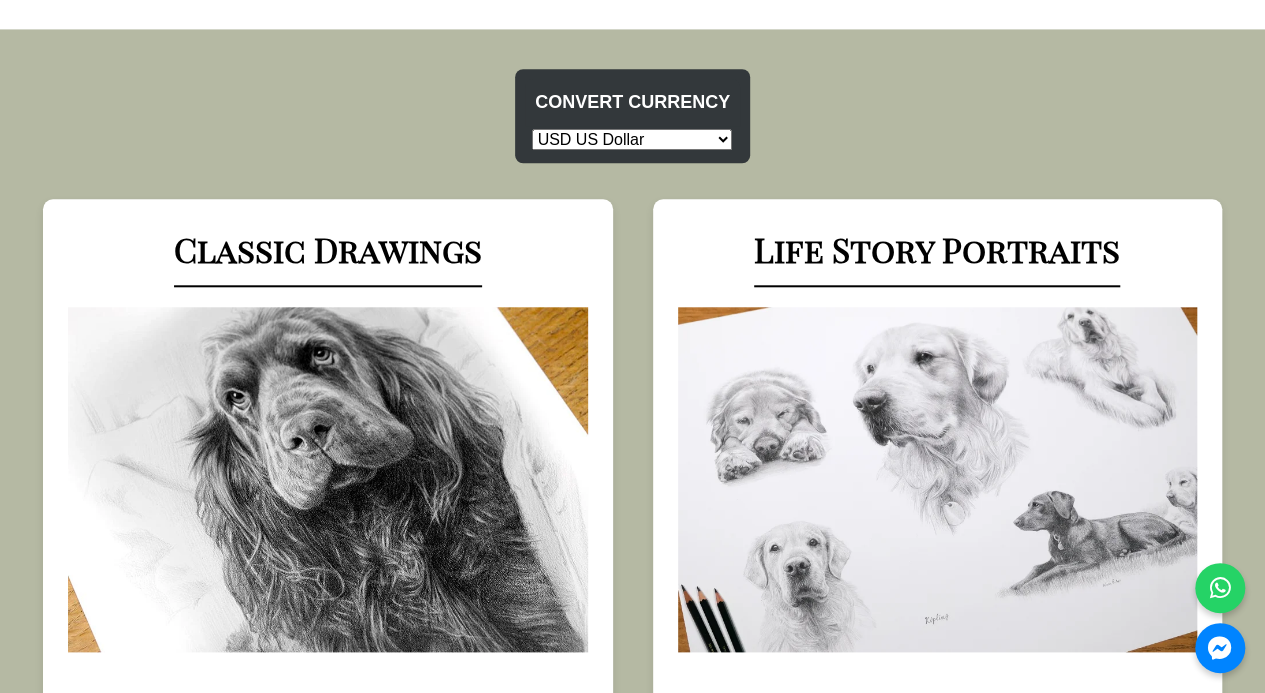 click on "Classic Drawings" at bounding box center [328, 249] 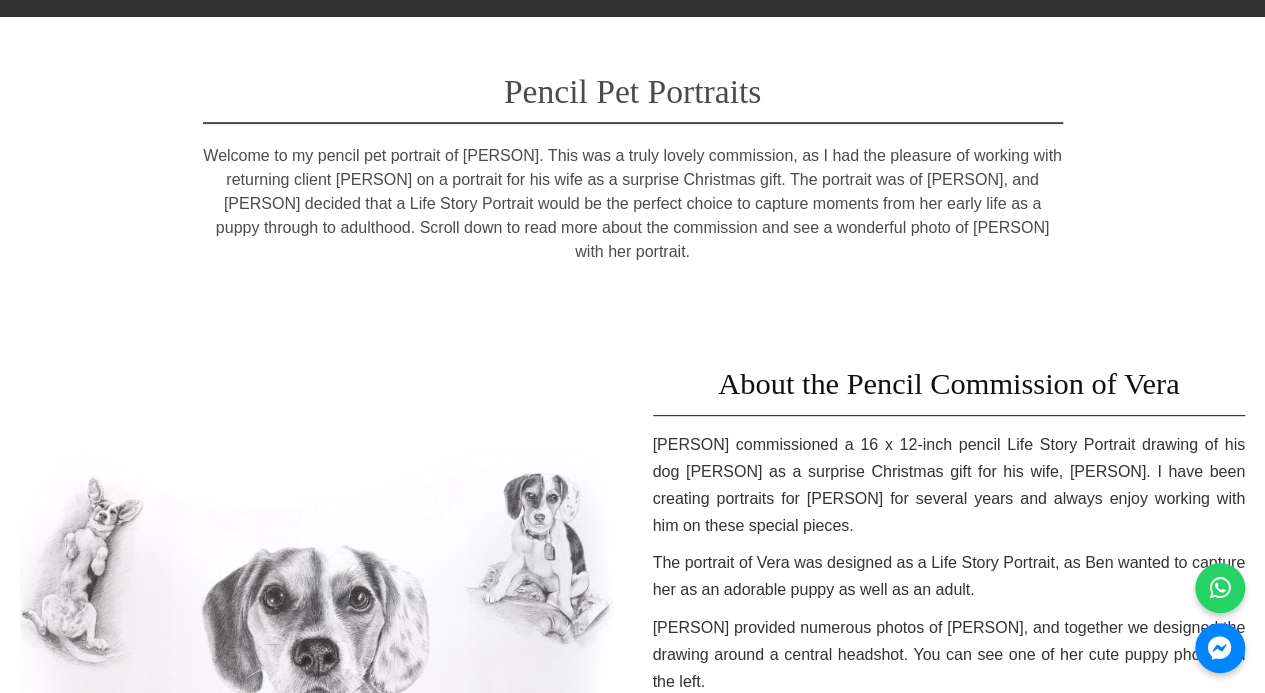 scroll, scrollTop: 0, scrollLeft: 0, axis: both 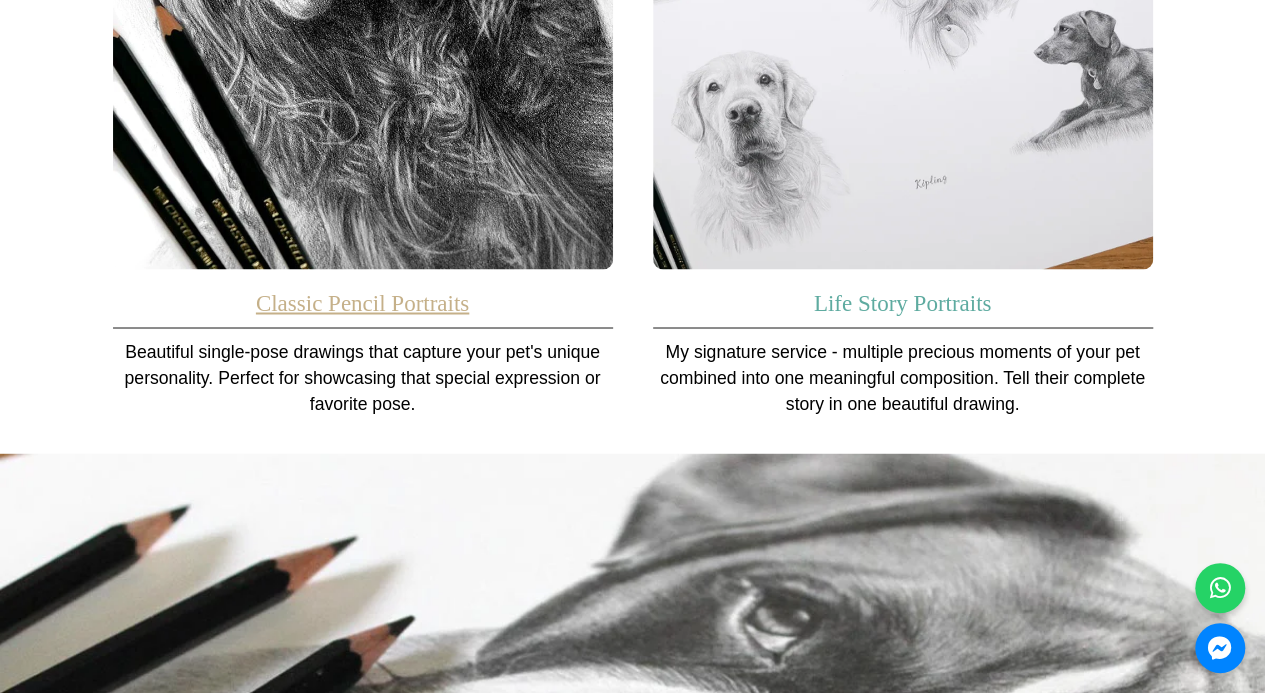 click on "Classic Pencil Portraits" at bounding box center (362, 302) 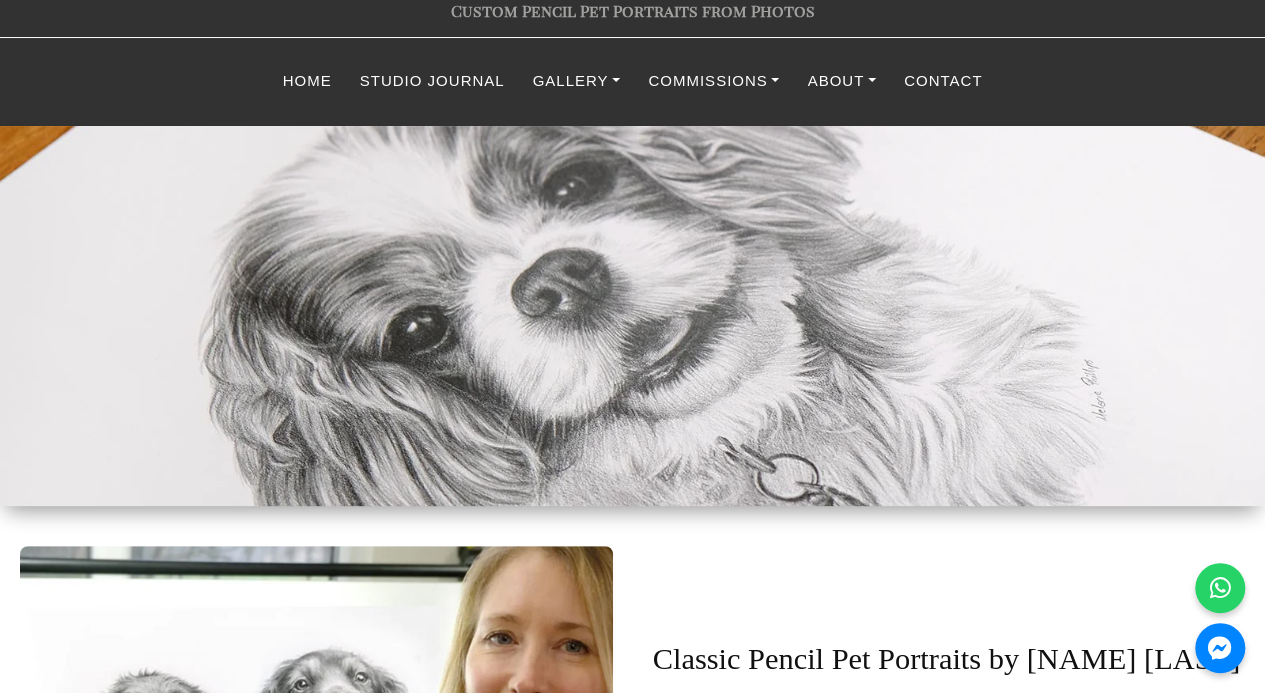 scroll, scrollTop: 0, scrollLeft: 0, axis: both 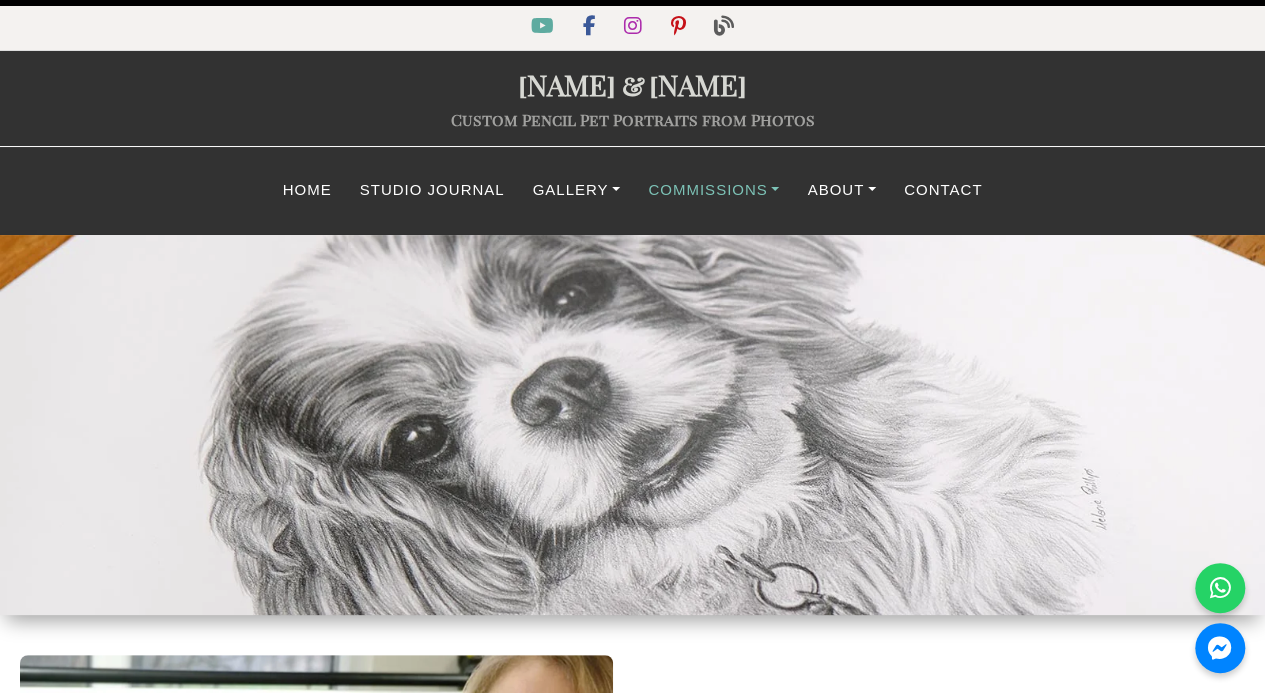 click on "Commissions" at bounding box center (713, 190) 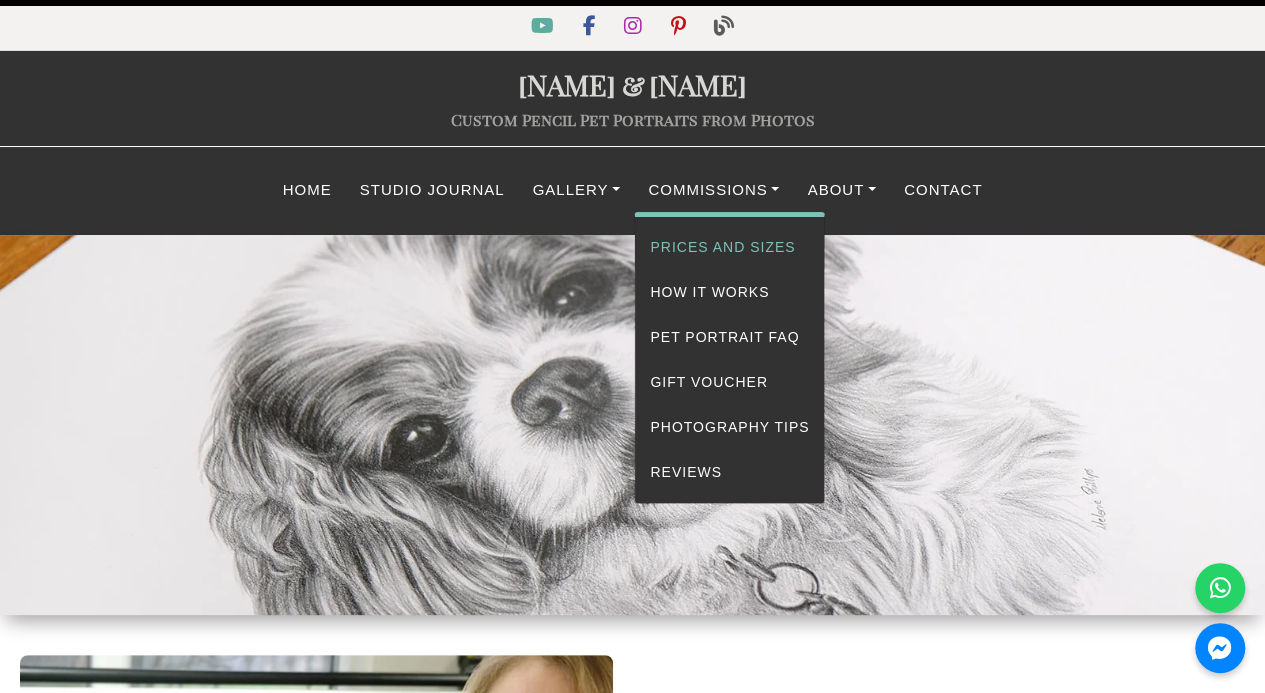 click on "Prices and Sizes" at bounding box center [729, 247] 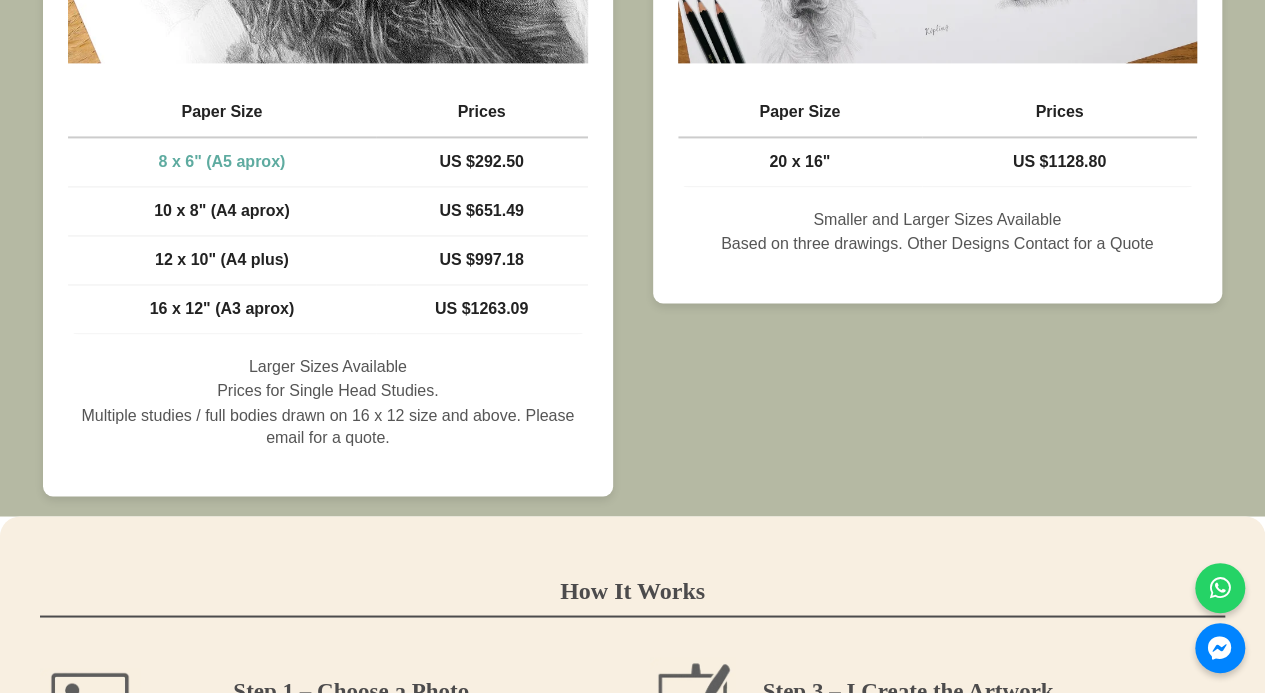 scroll, scrollTop: 1438, scrollLeft: 0, axis: vertical 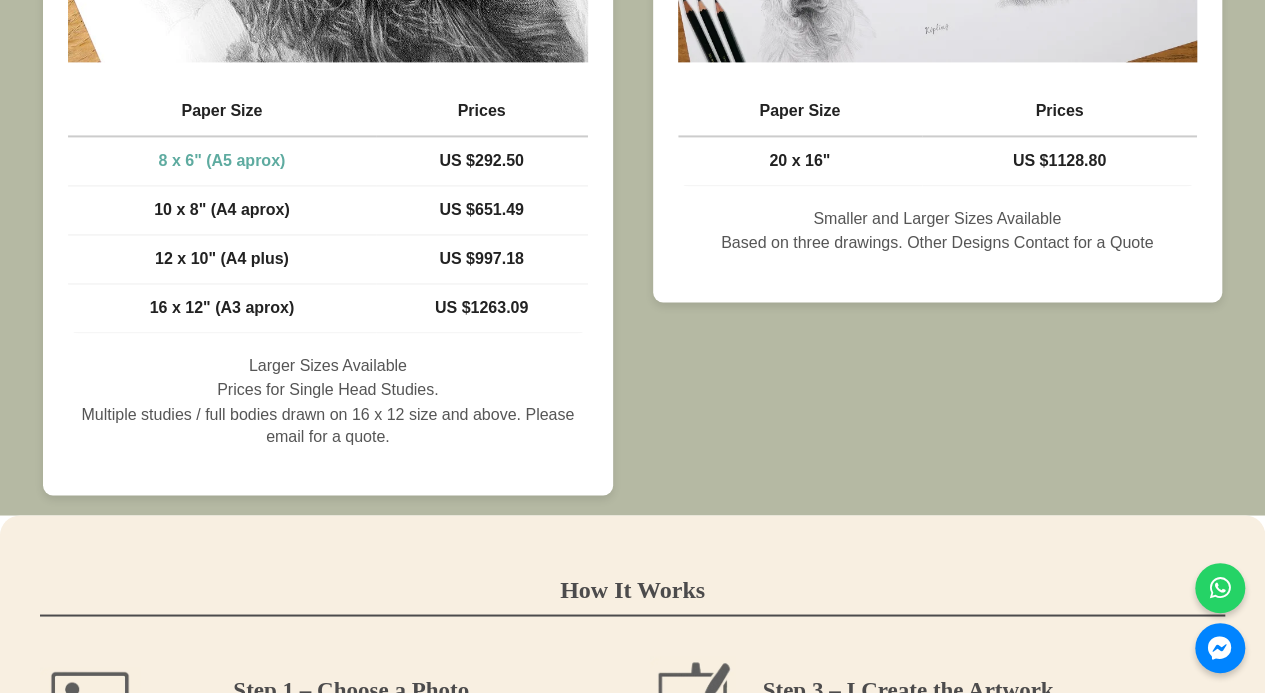 click on "10 x 8" (A4 aprox)" at bounding box center [222, 209] 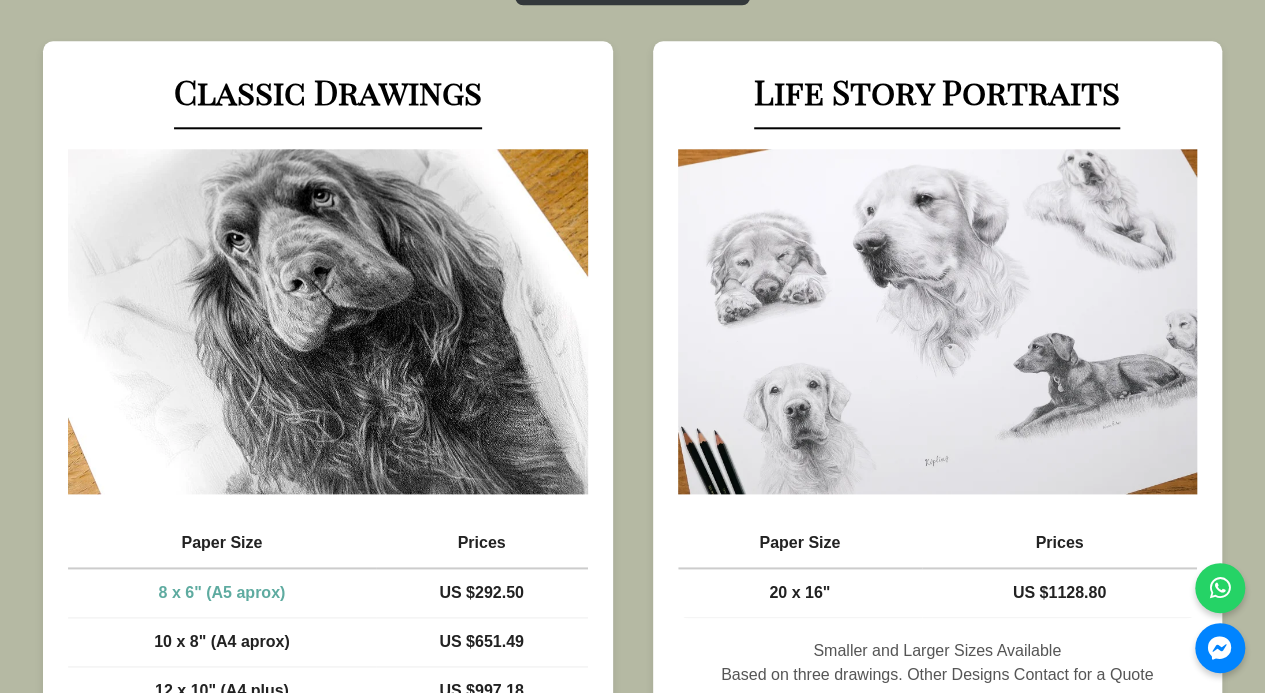 scroll, scrollTop: 1004, scrollLeft: 0, axis: vertical 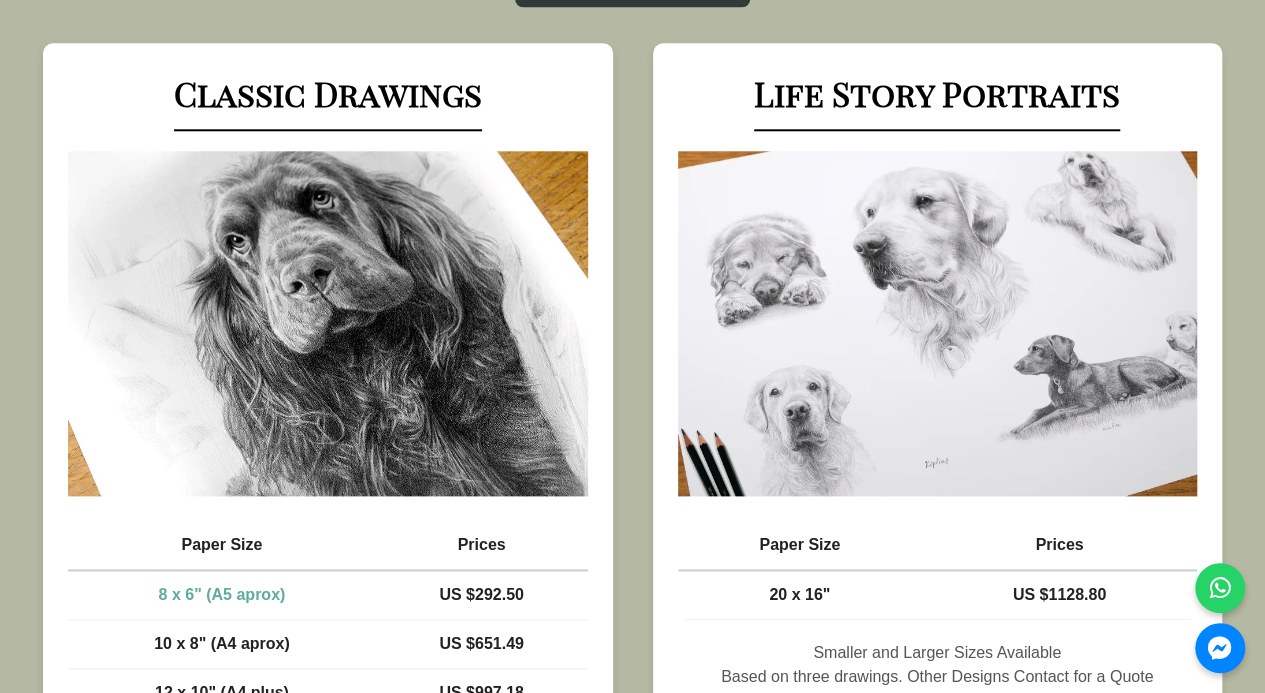click at bounding box center [327, 323] 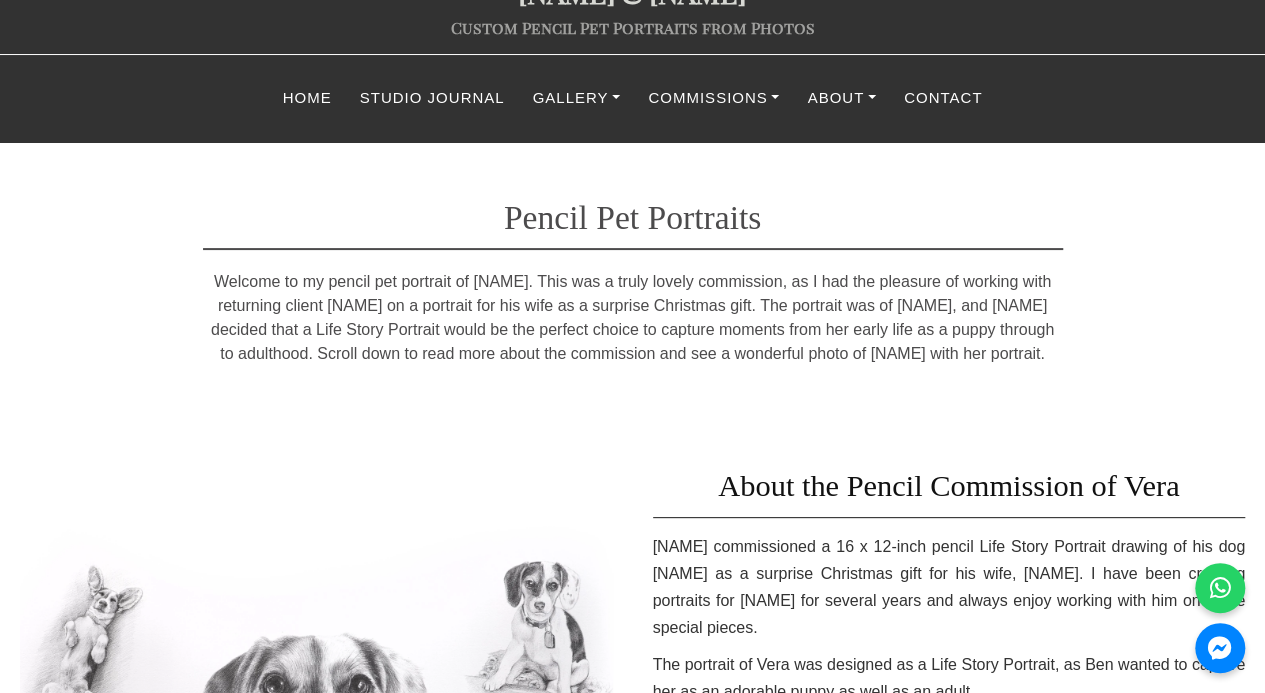 scroll, scrollTop: 72, scrollLeft: 0, axis: vertical 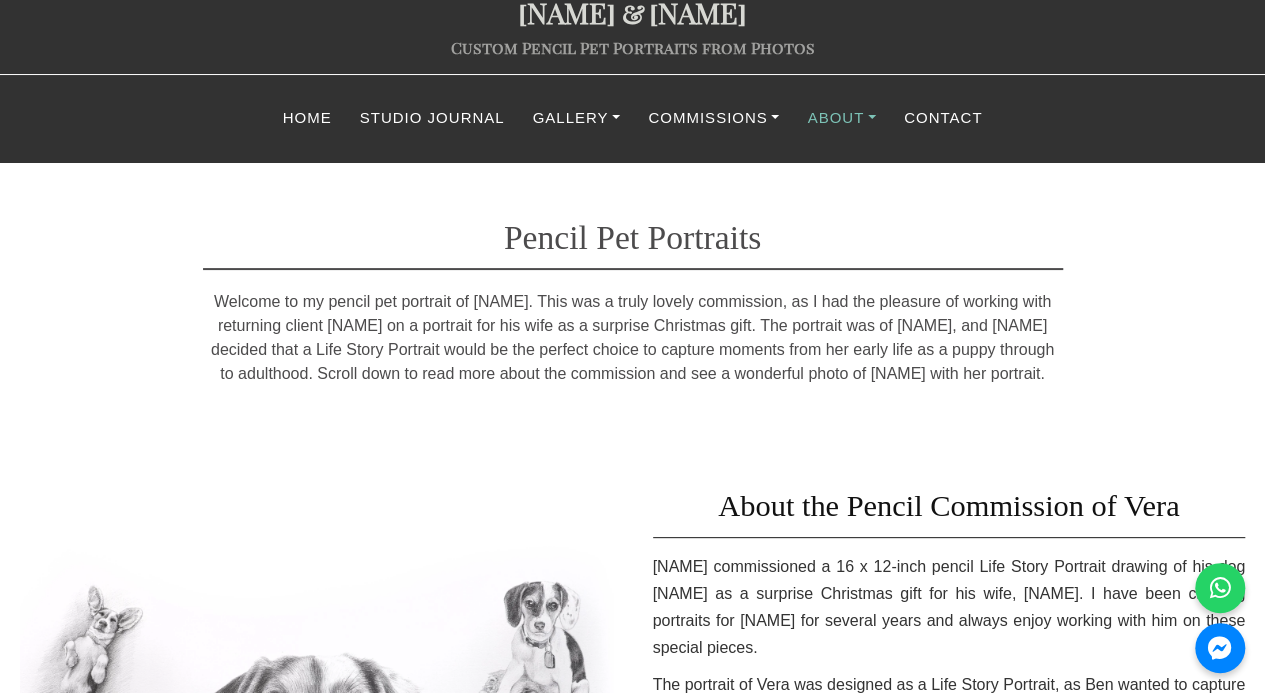 click on "About" at bounding box center [841, 118] 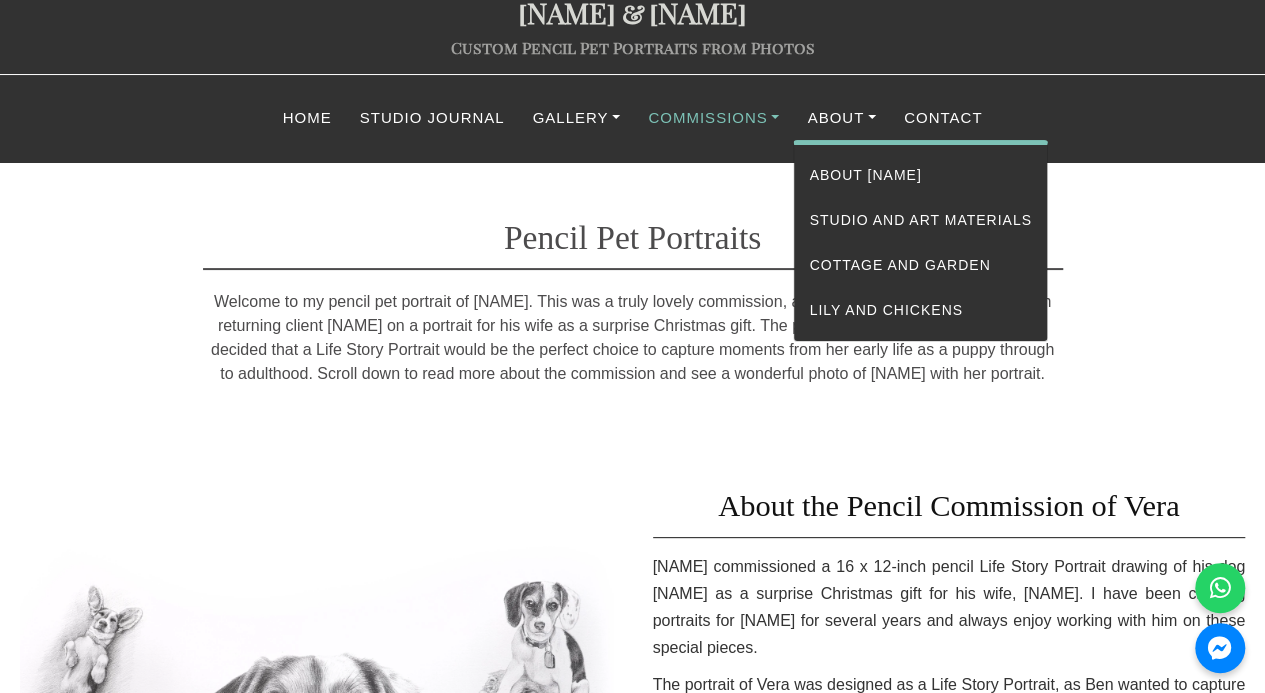 click on "Commissions" at bounding box center [713, 118] 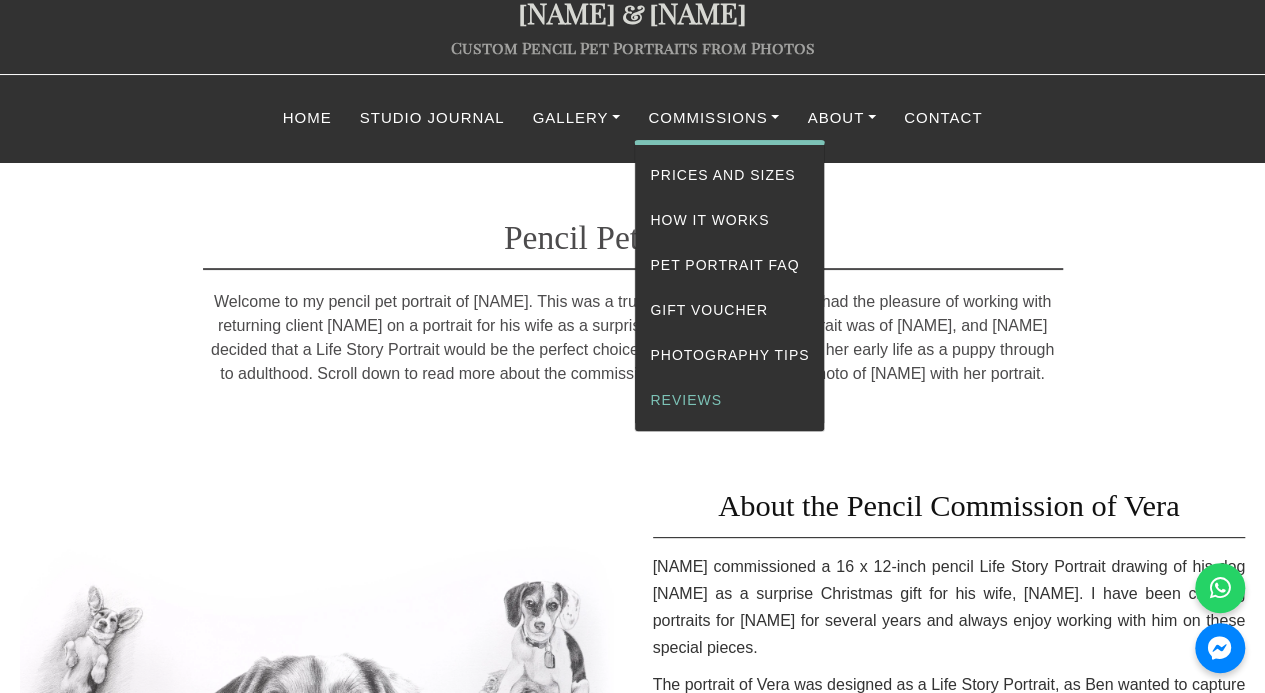 click on "Reviews" at bounding box center (729, 400) 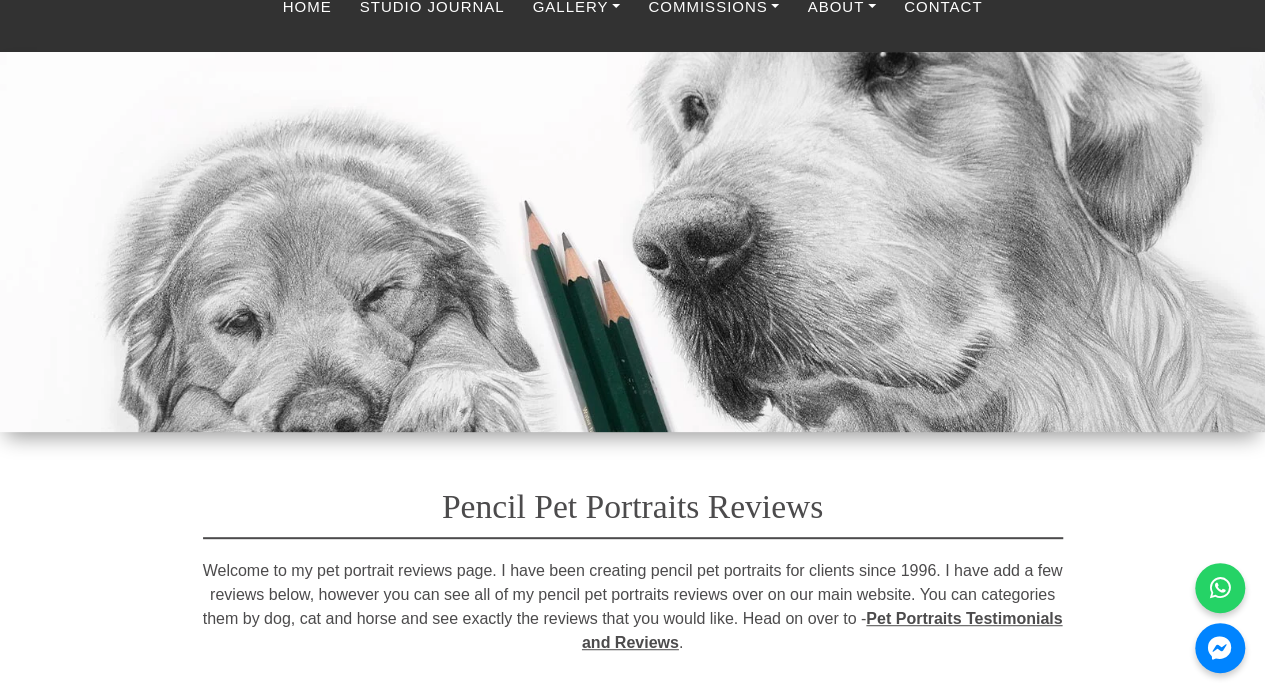 scroll, scrollTop: 0, scrollLeft: 0, axis: both 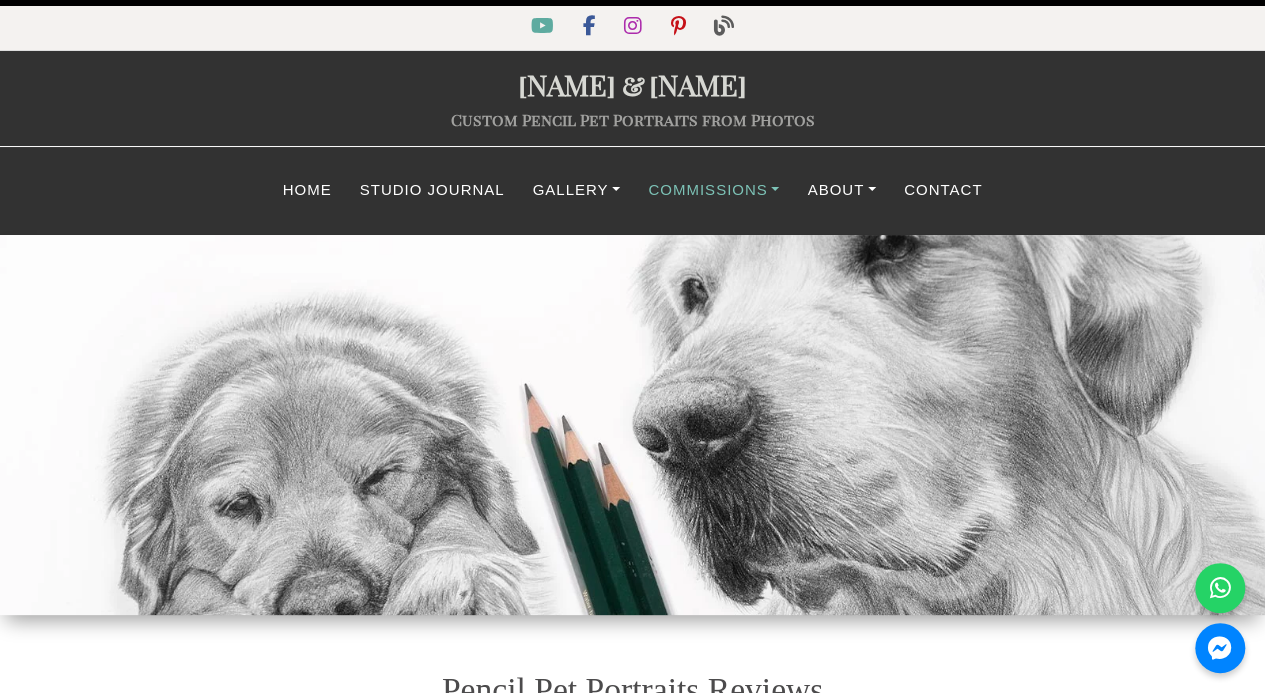 click on "Commissions" at bounding box center [713, 190] 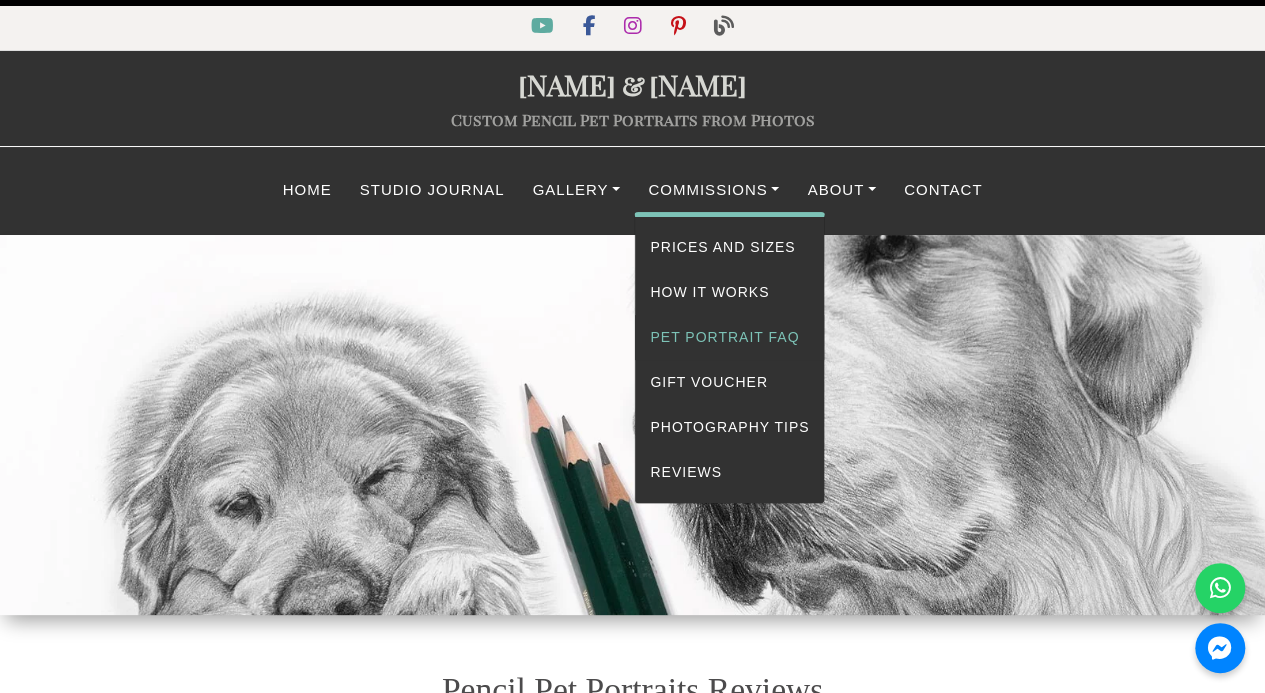 click on "Pet Portrait FAQ" at bounding box center (729, 337) 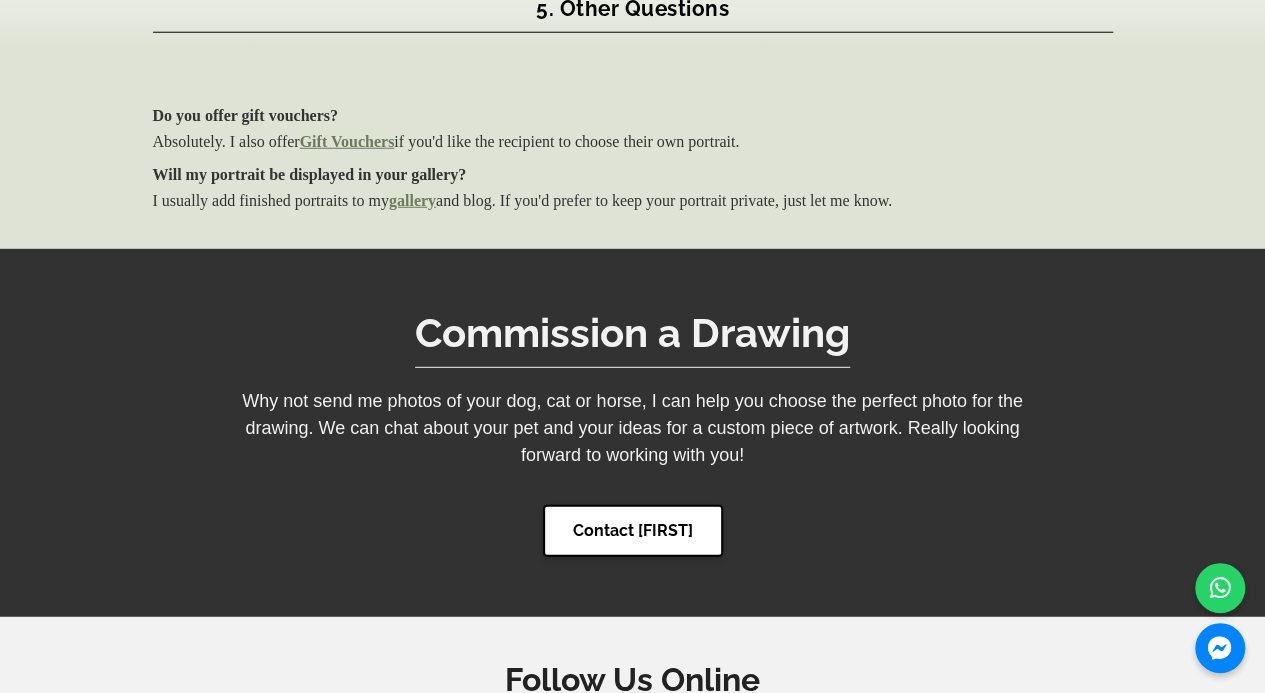 scroll, scrollTop: 6491, scrollLeft: 0, axis: vertical 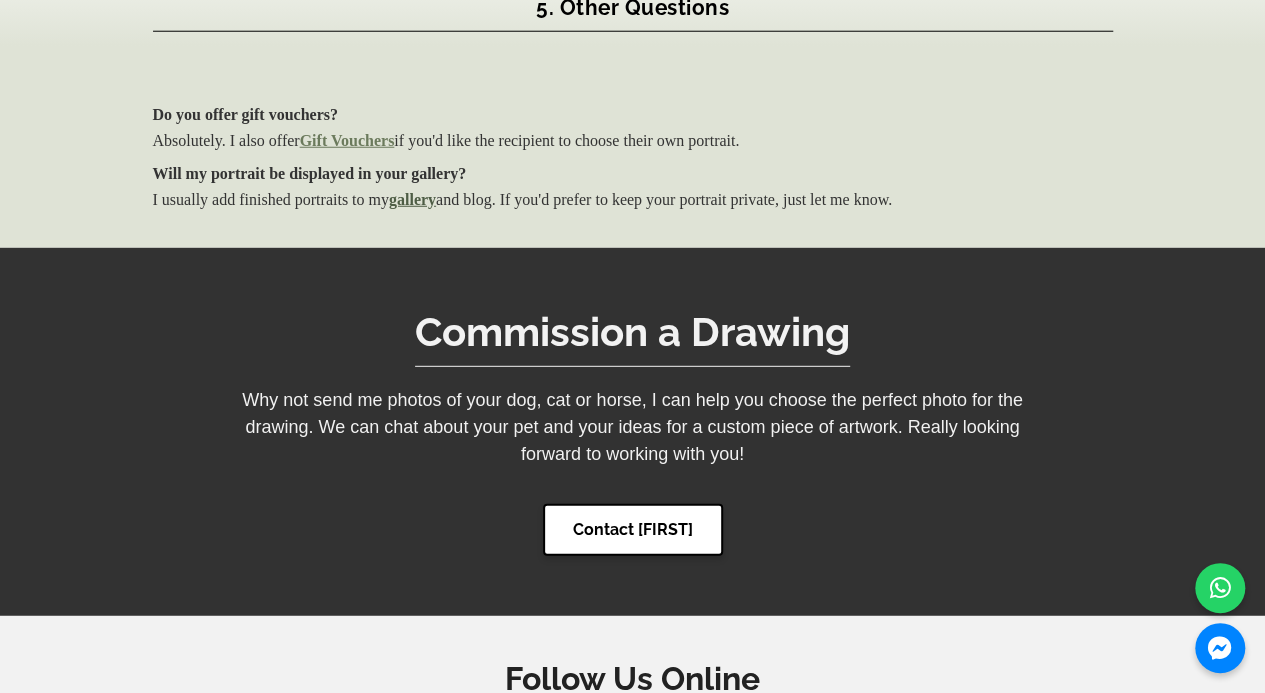 click on "gallery" at bounding box center [412, 199] 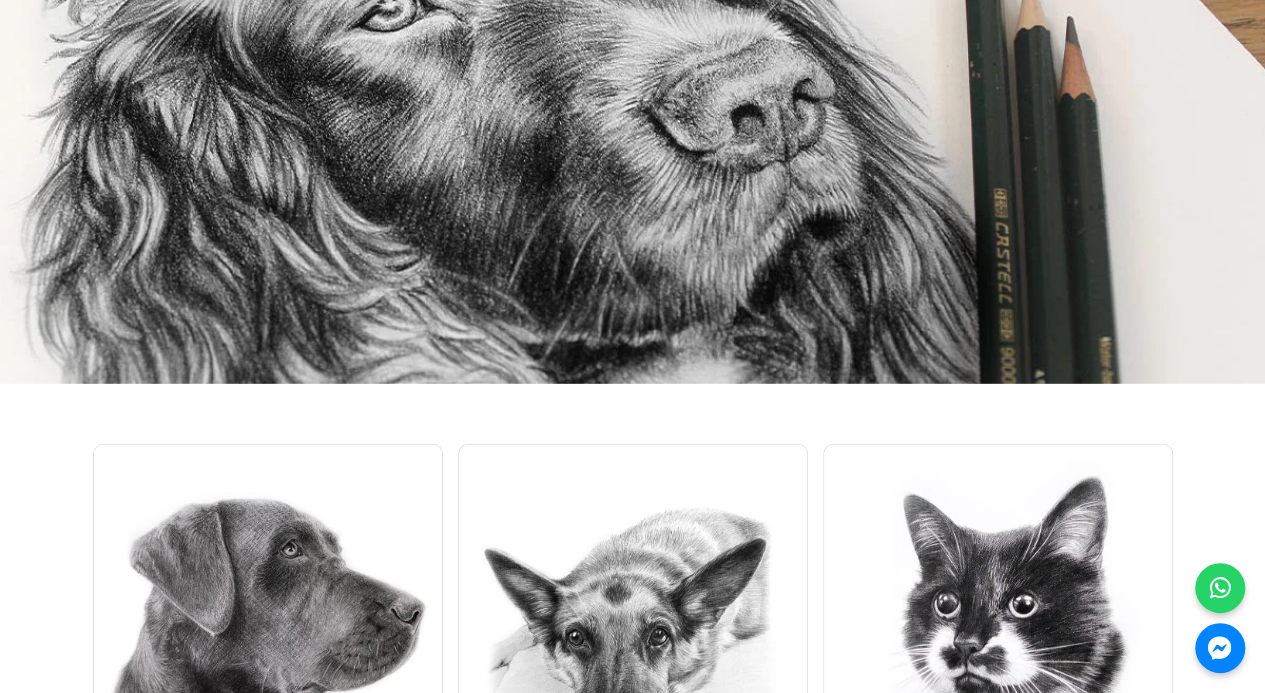 scroll, scrollTop: 2638, scrollLeft: 0, axis: vertical 